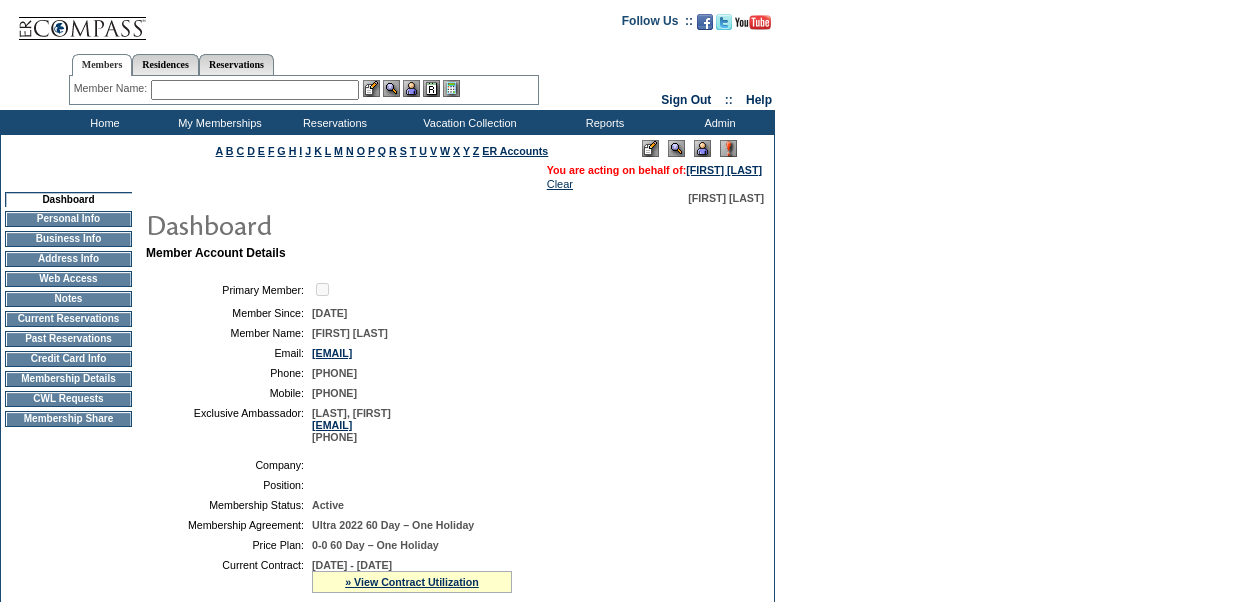 scroll, scrollTop: 0, scrollLeft: 0, axis: both 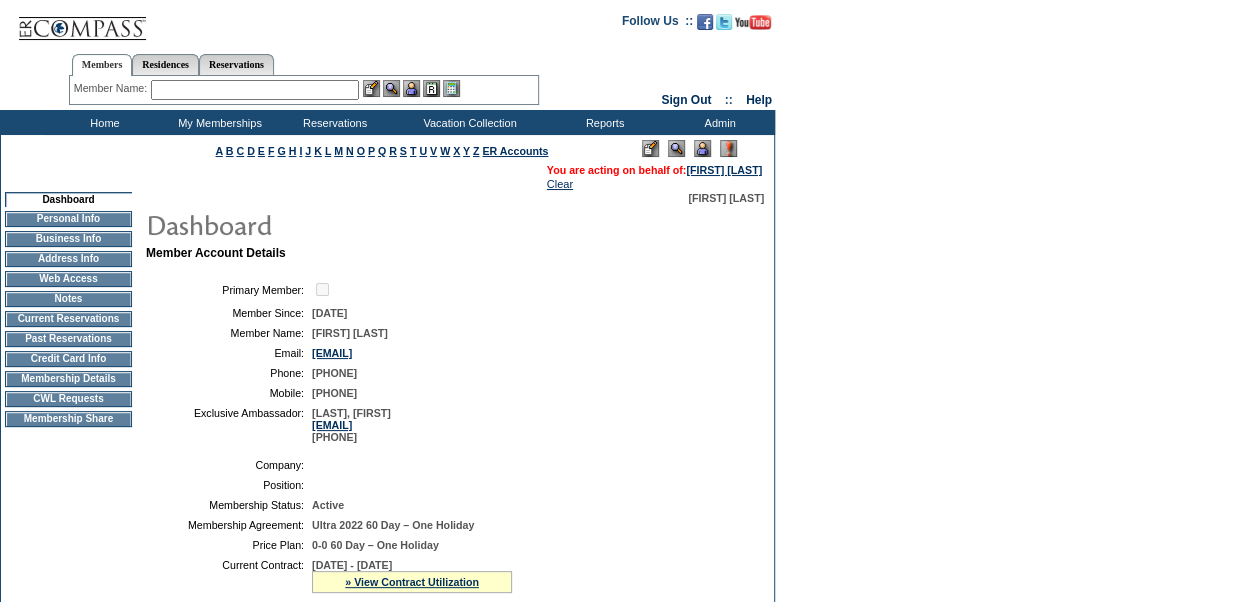 click on "Membership Details" at bounding box center (68, 379) 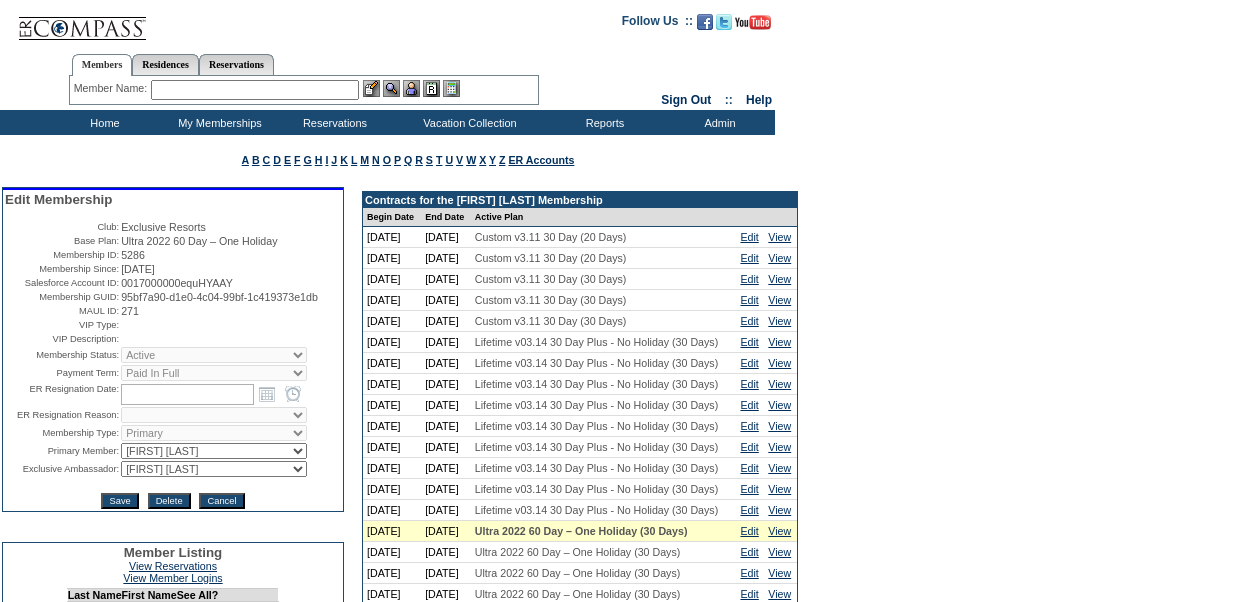 scroll, scrollTop: 0, scrollLeft: 0, axis: both 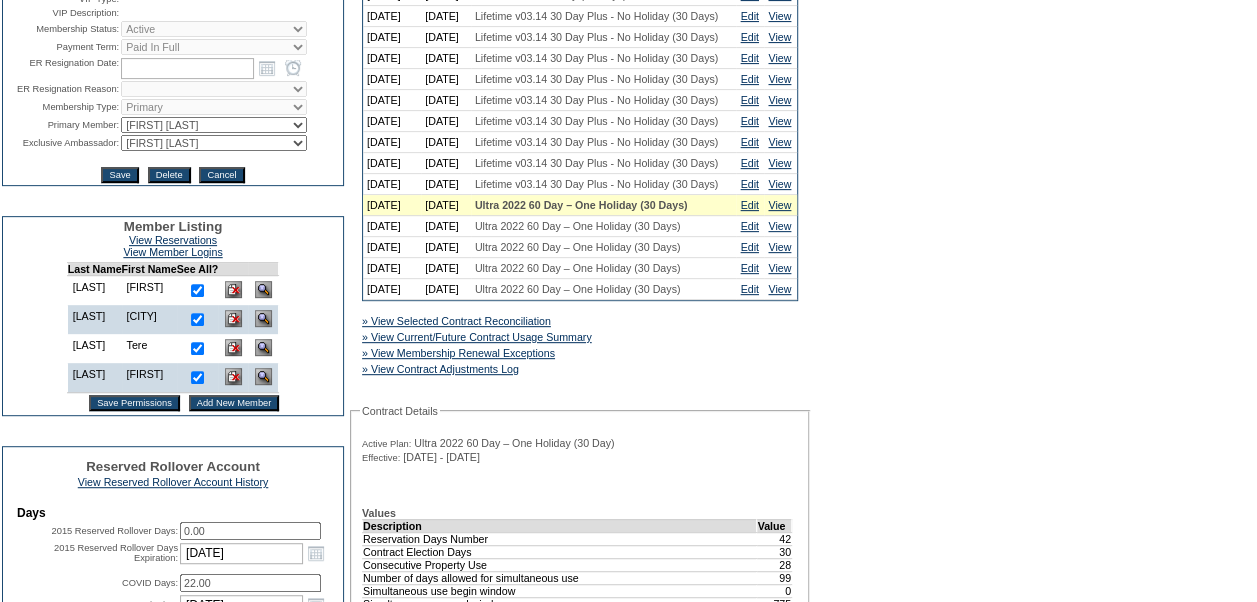 click on "Add New Member" at bounding box center (234, 403) 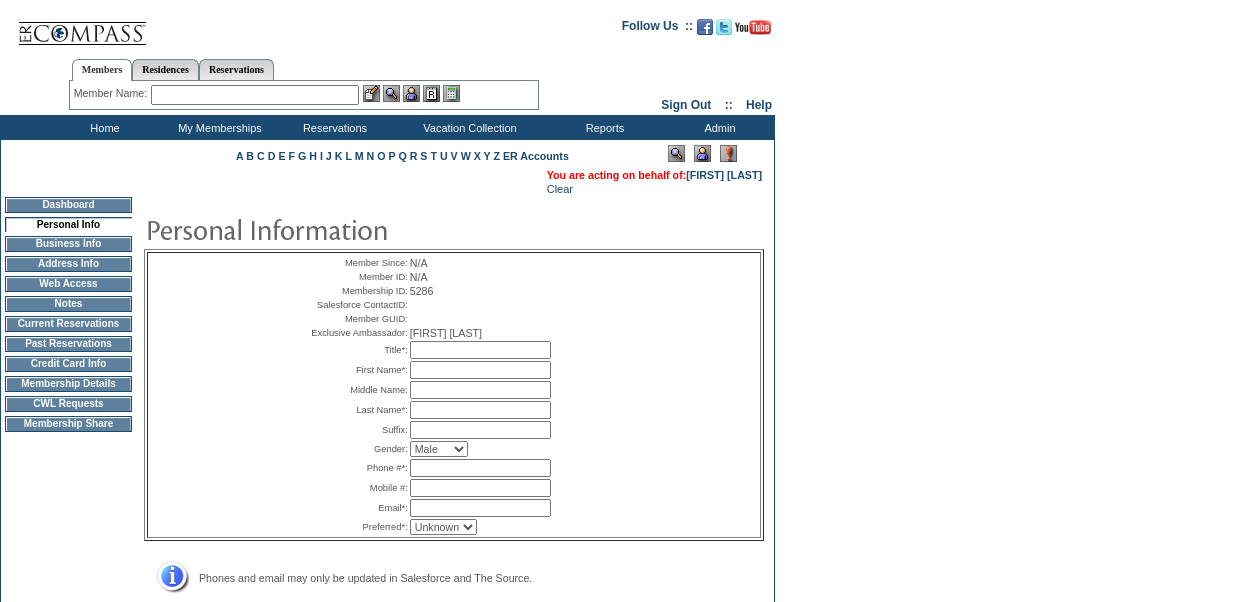 scroll, scrollTop: 0, scrollLeft: 0, axis: both 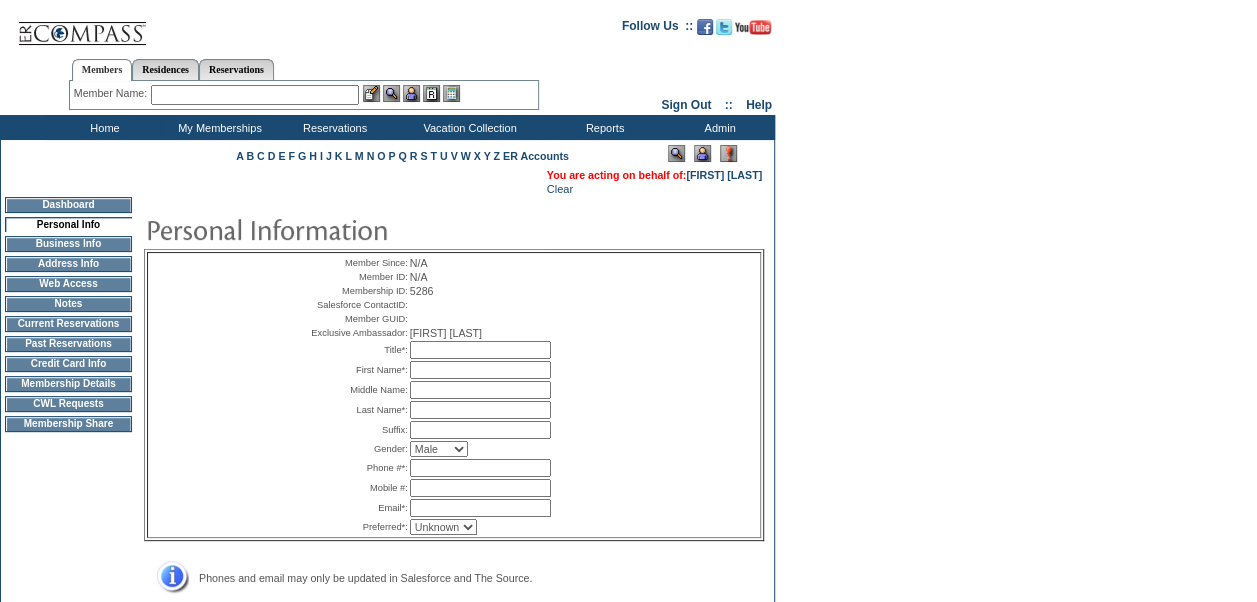 click at bounding box center [480, 350] 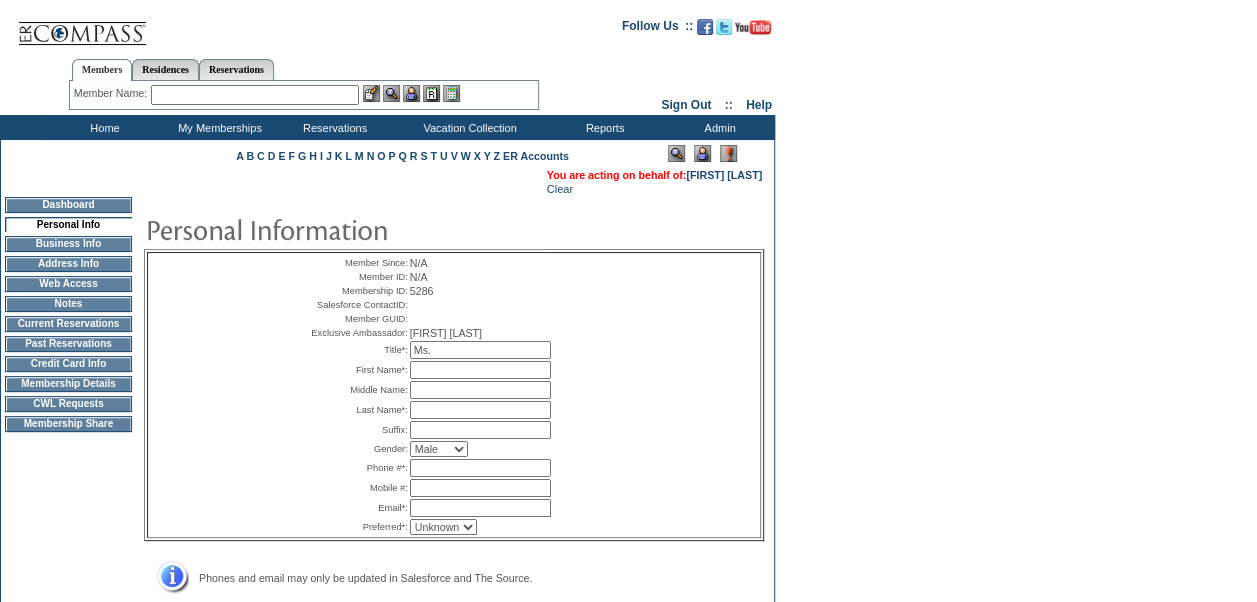 type on "Ms." 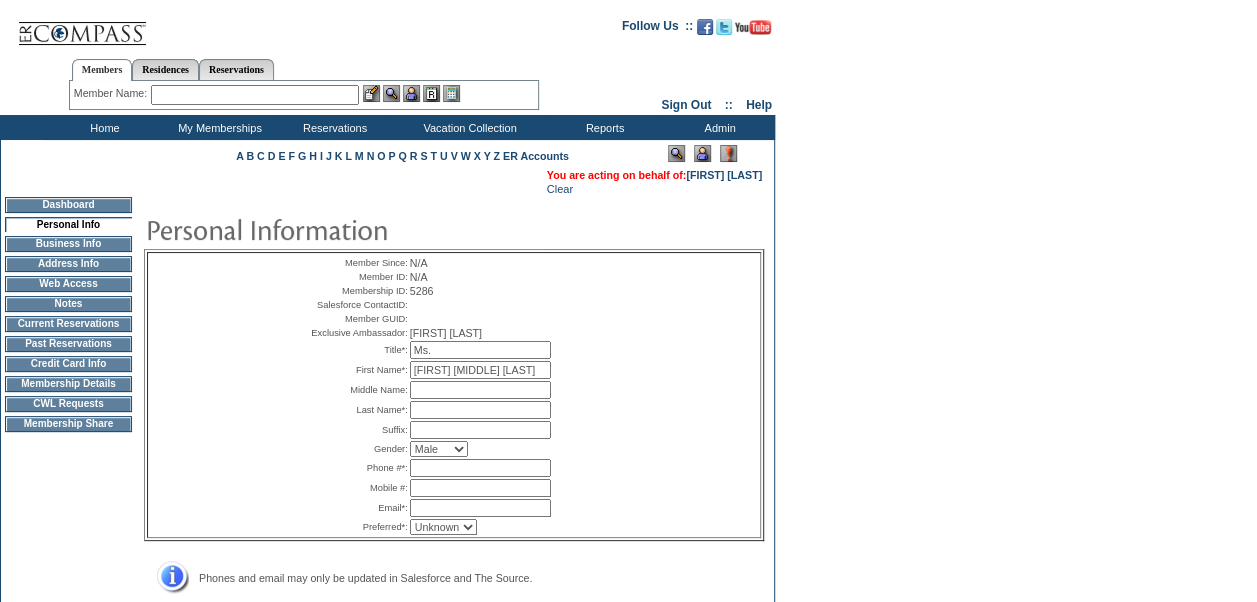 click on "Maria Cristina Alvarez" at bounding box center [480, 370] 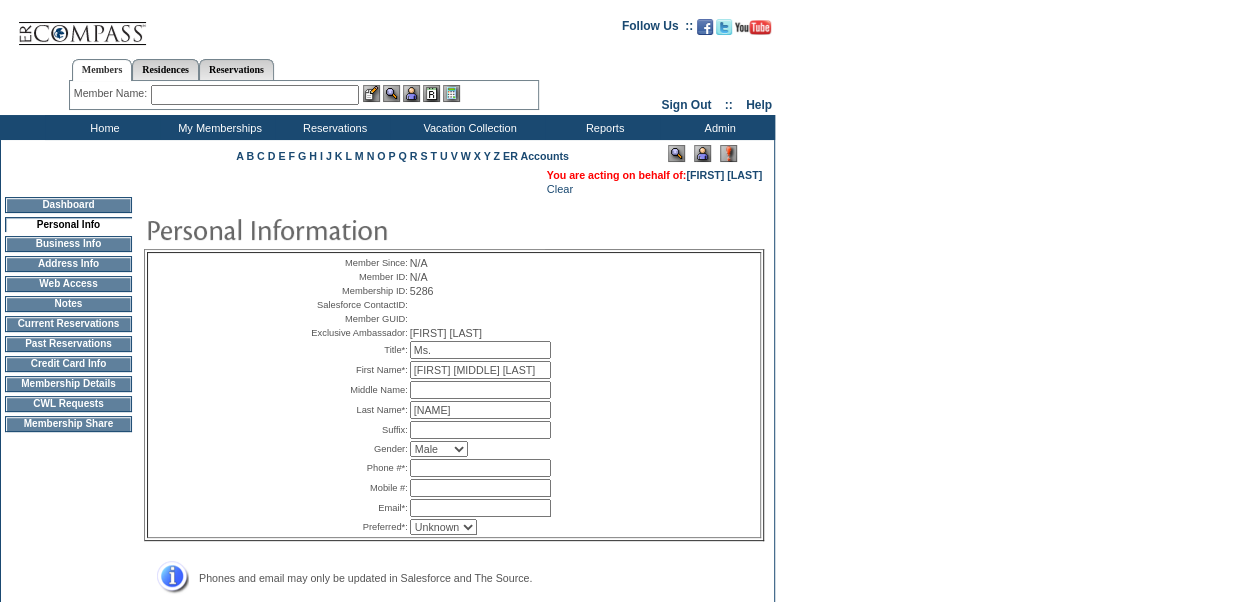 type on "[LAST]" 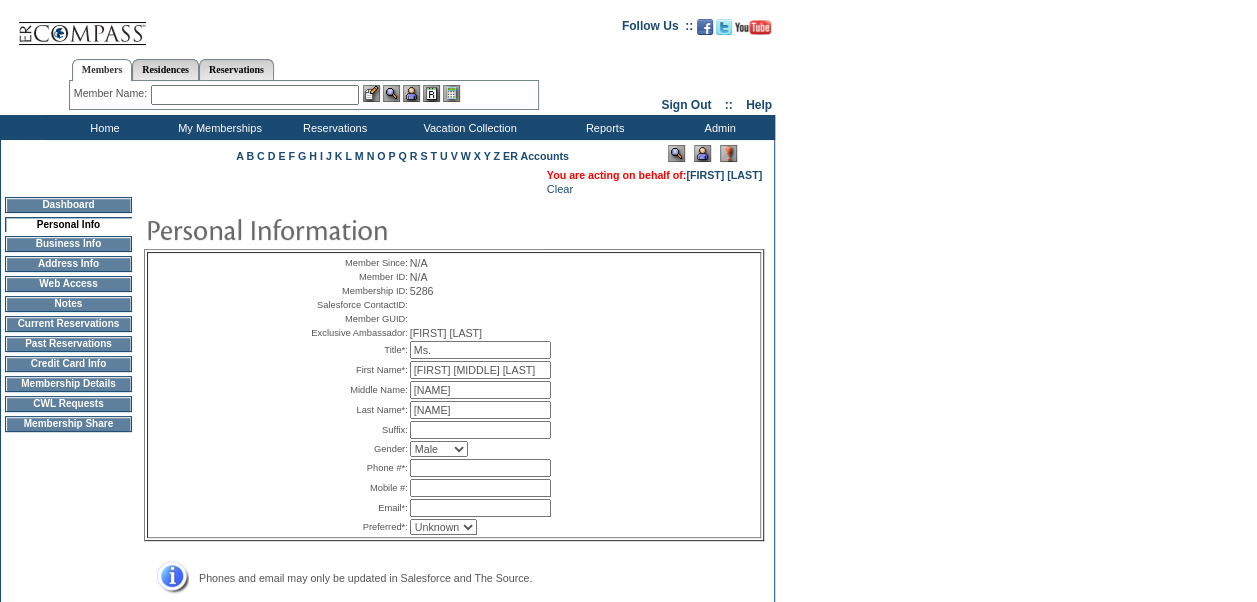 type on "Cristina" 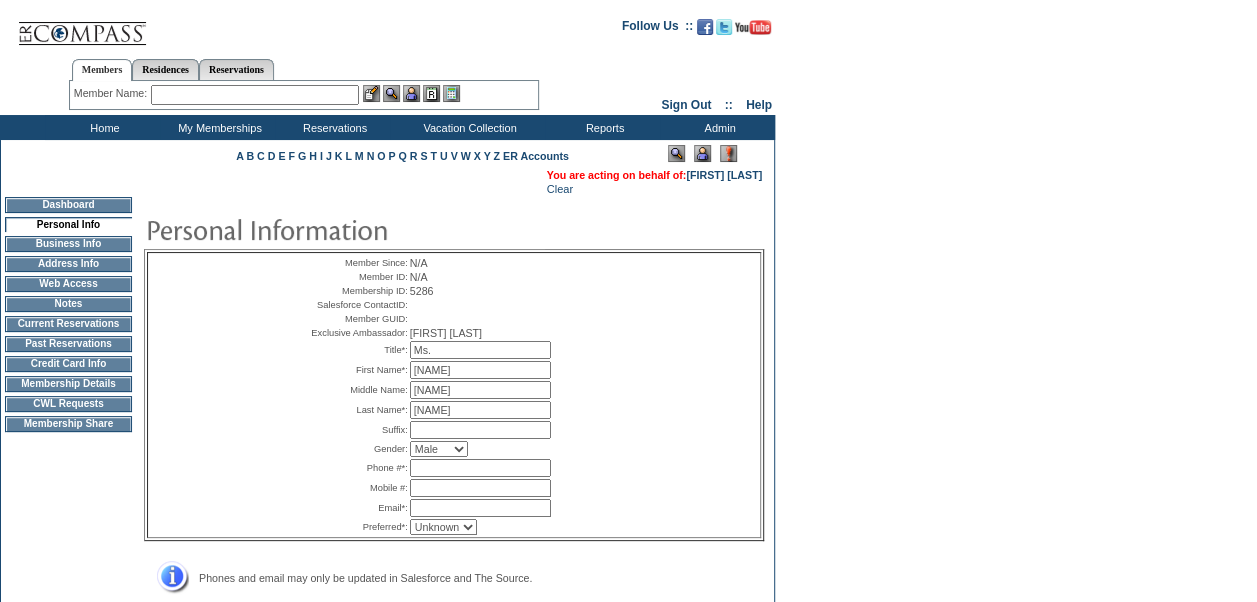 type on "[FIRST]" 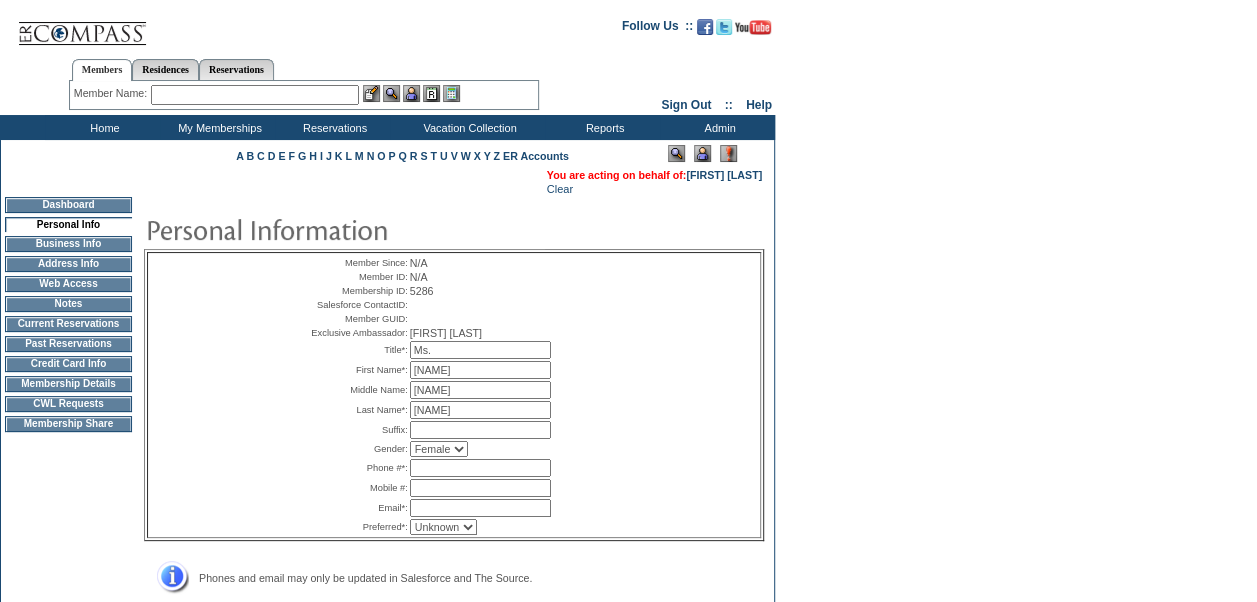 click on "Male
Female" at bounding box center (439, 449) 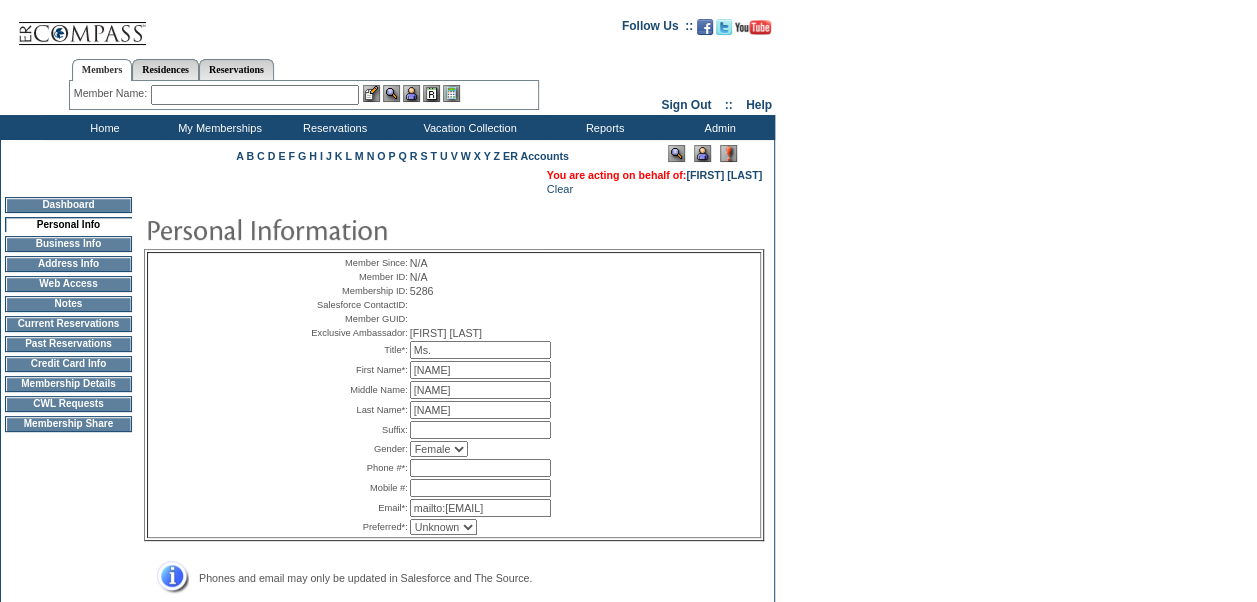 scroll, scrollTop: 0, scrollLeft: 28, axis: horizontal 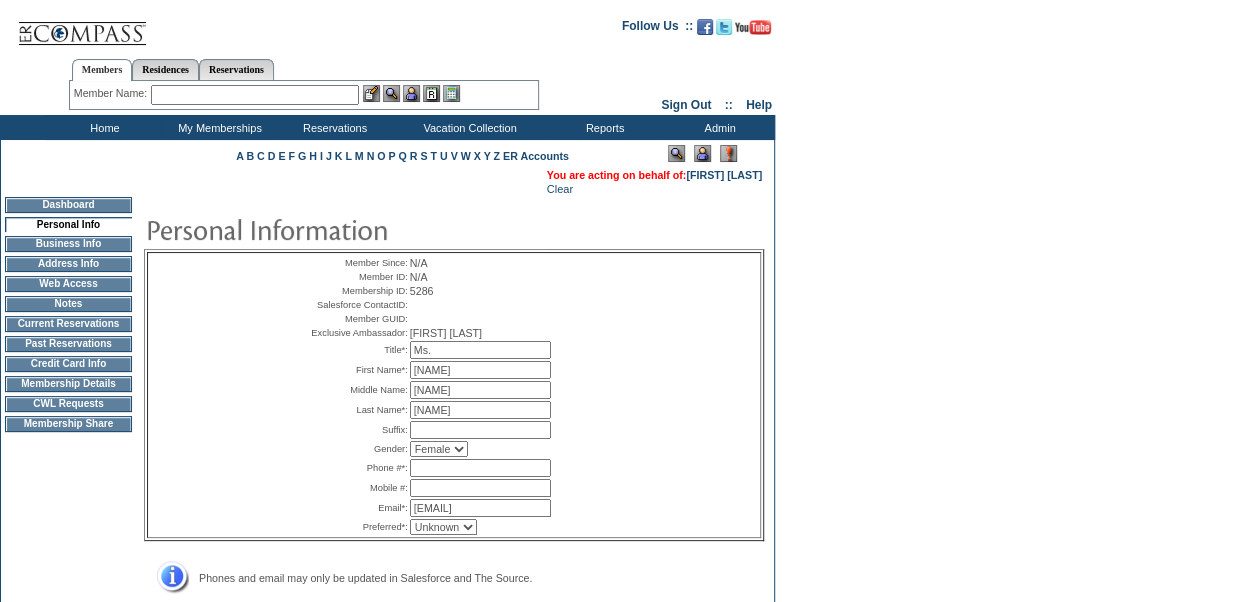 type on "Mcalvarez24@gmail.com" 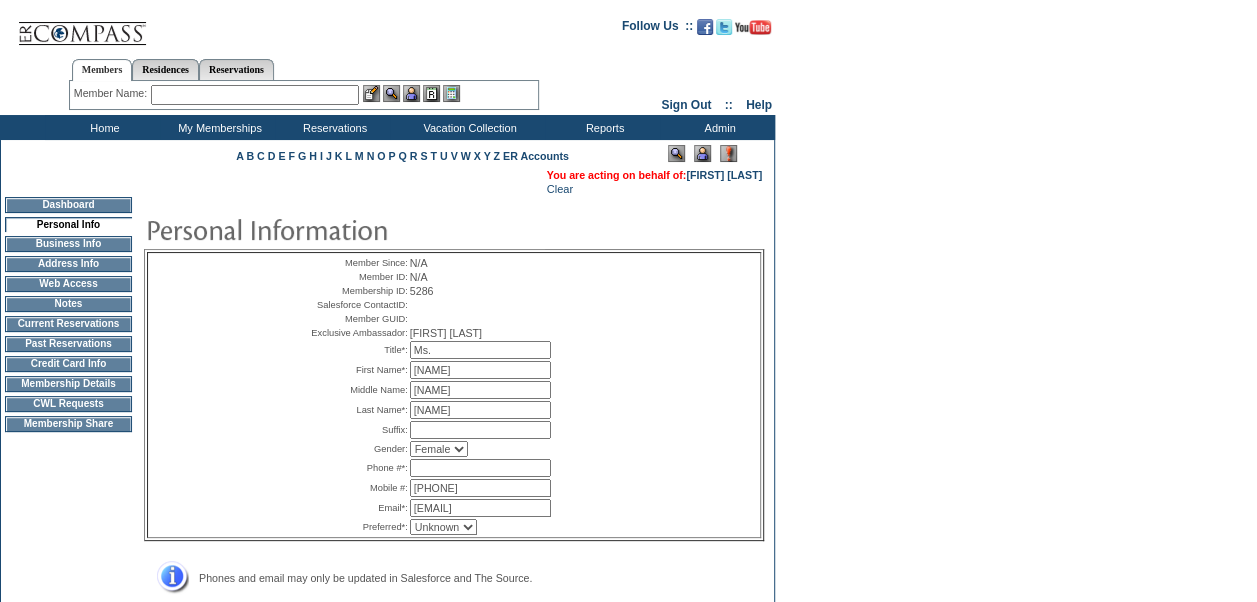 type on "347-922-6142" 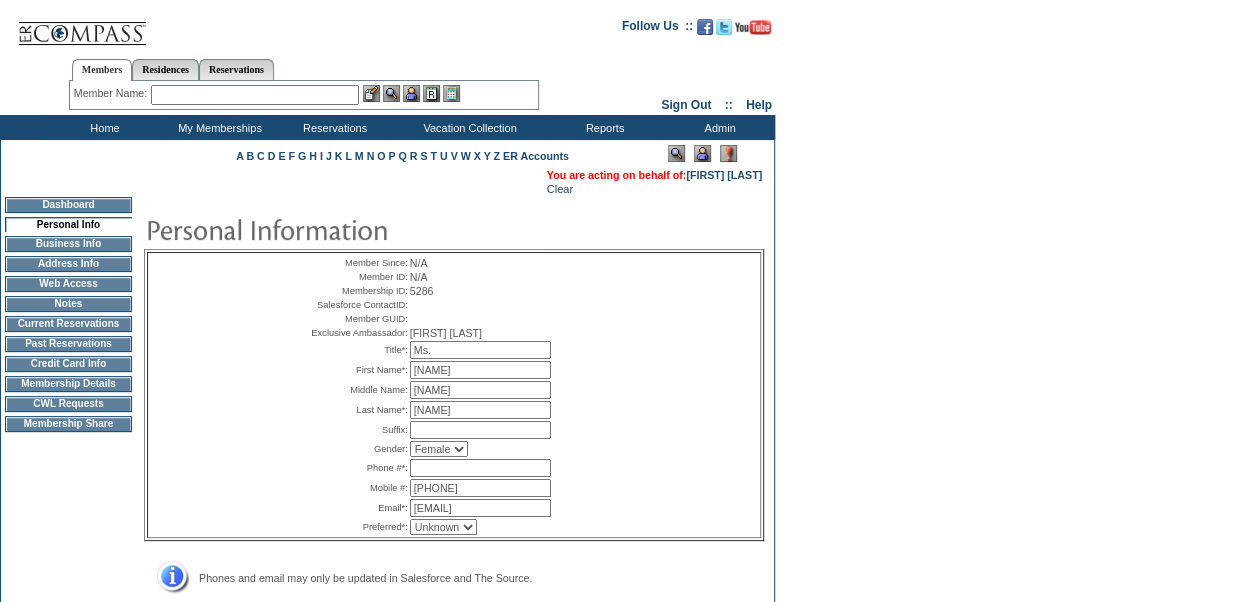 paste on "347-922-6142" 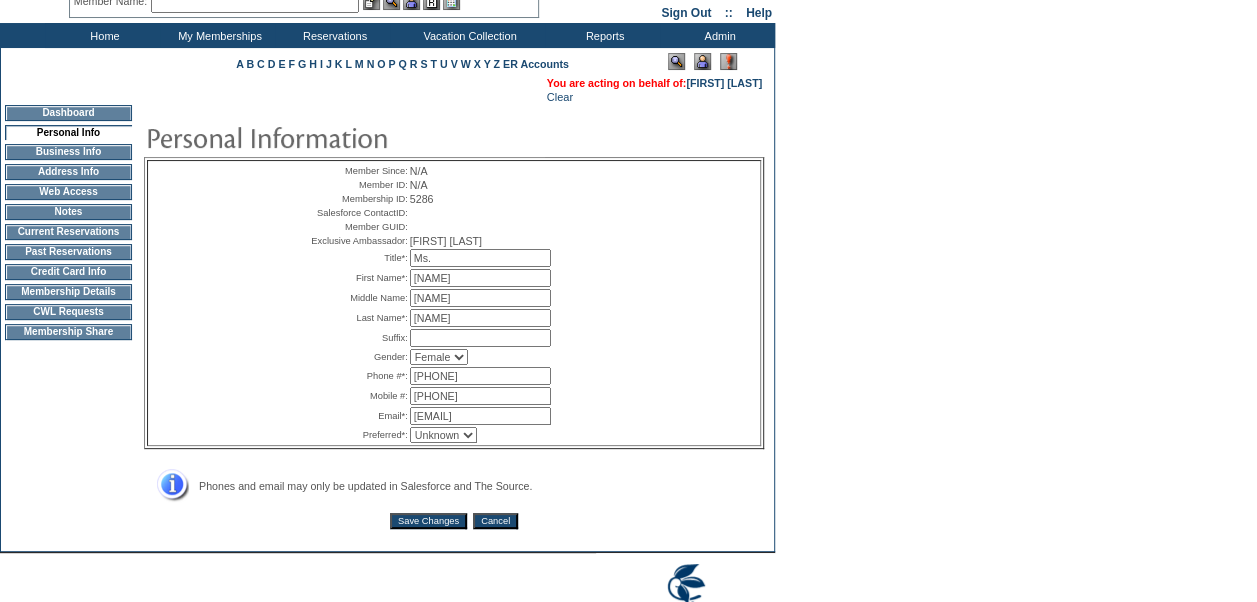 scroll, scrollTop: 121, scrollLeft: 0, axis: vertical 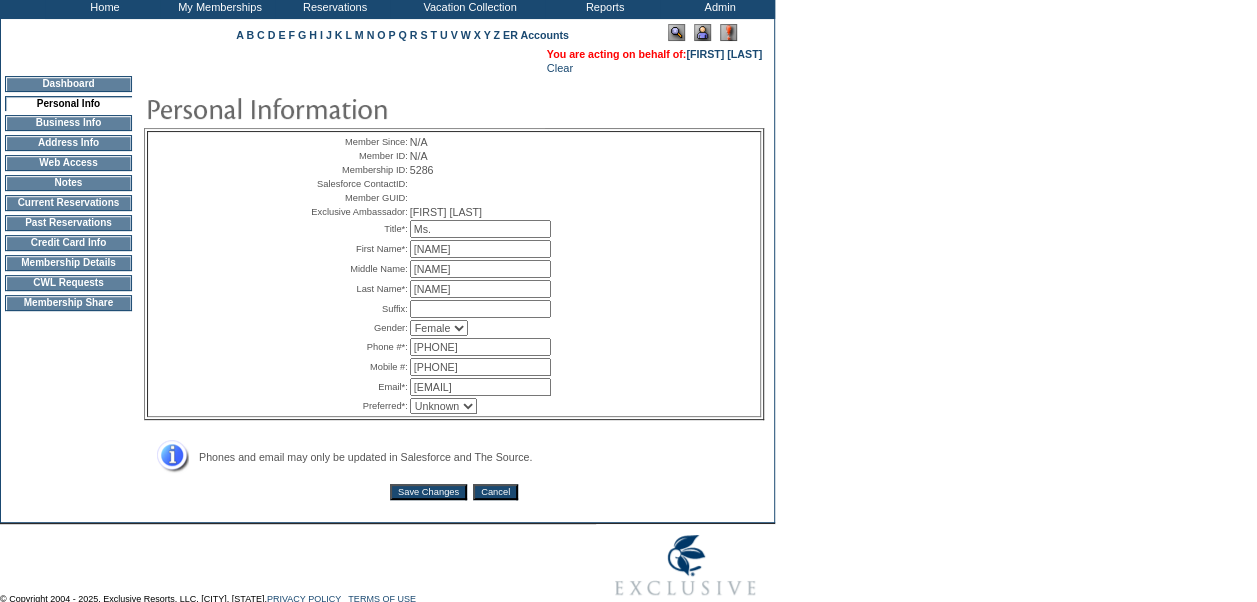 type on "347-922-6142" 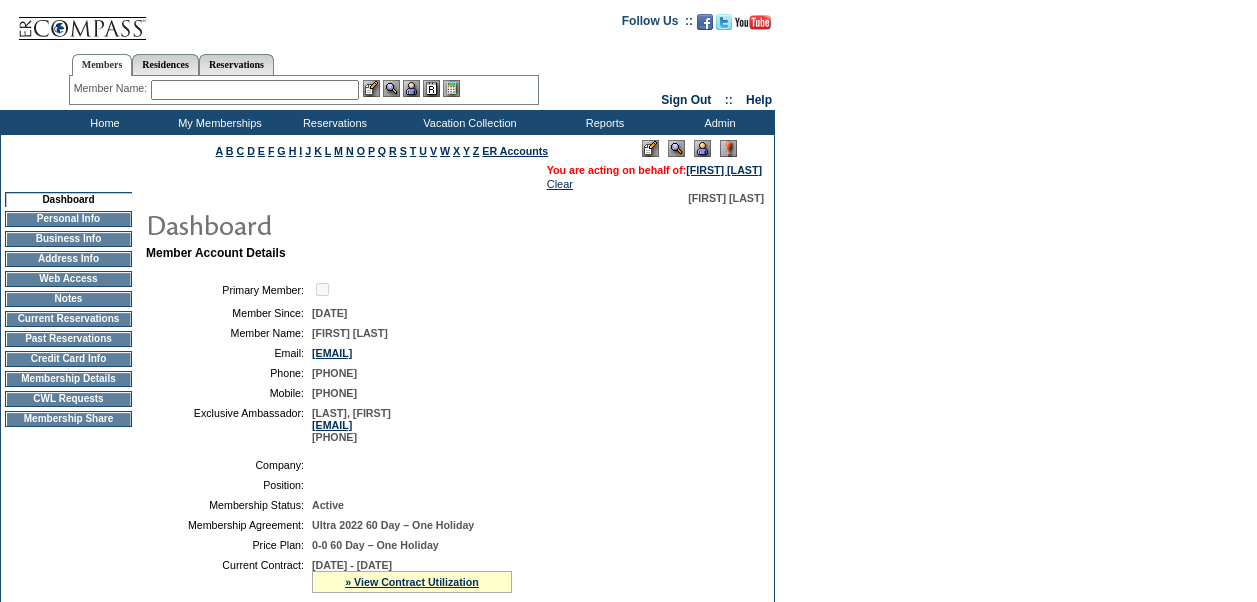 scroll, scrollTop: 0, scrollLeft: 0, axis: both 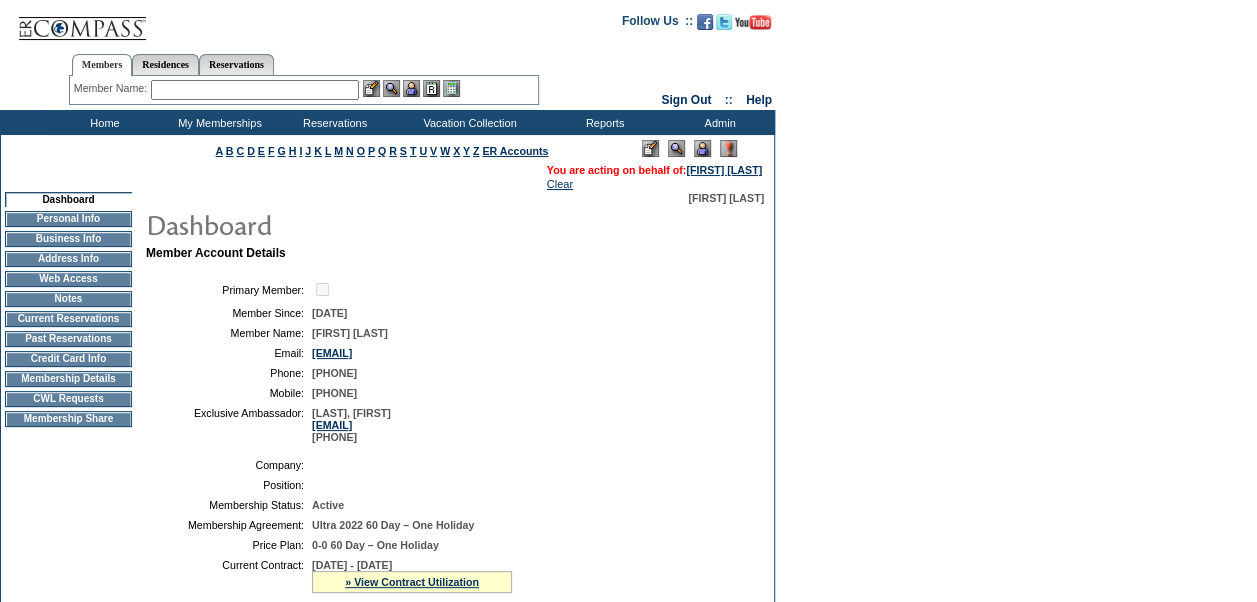 click on "Membership Details" at bounding box center [68, 379] 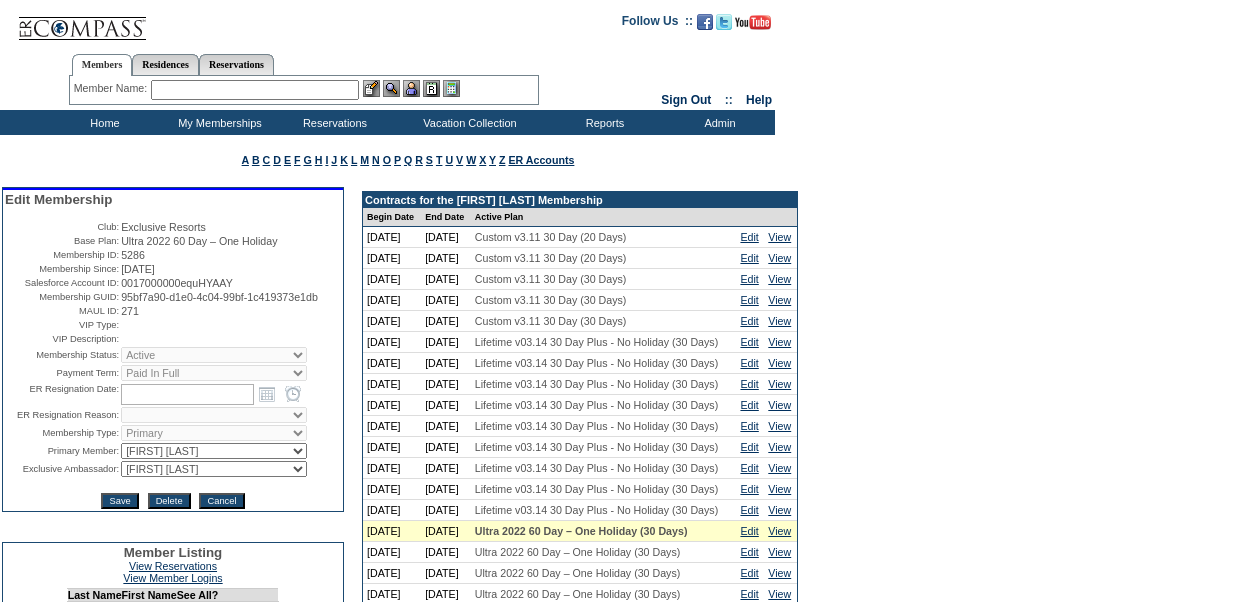 scroll, scrollTop: 0, scrollLeft: 0, axis: both 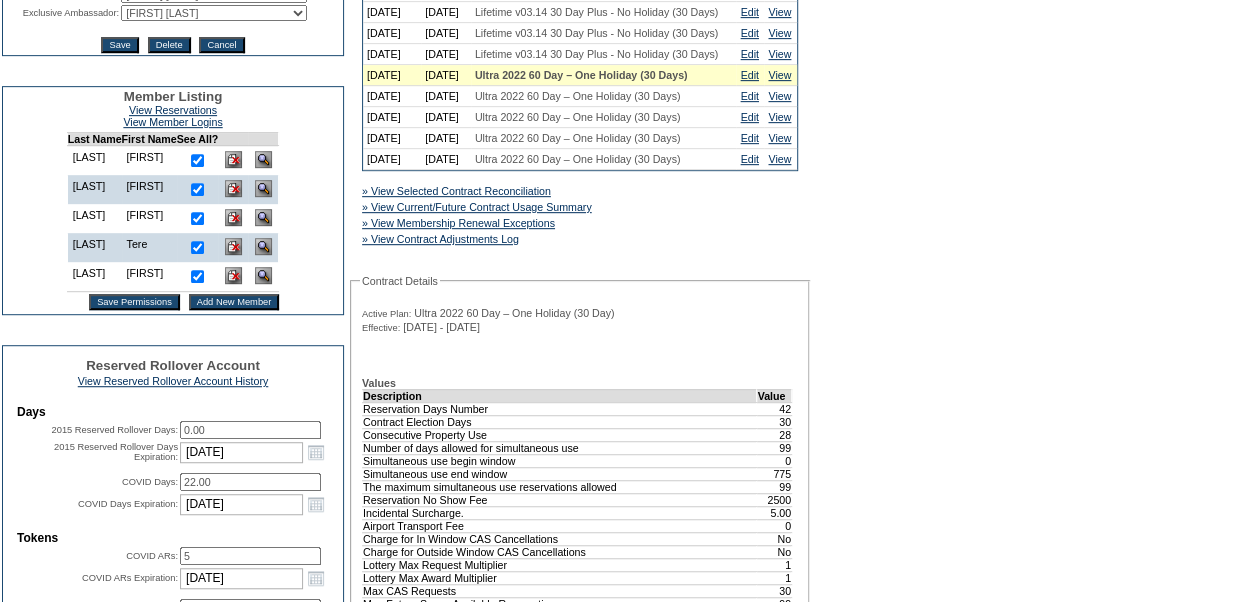 click on "Add New Member" at bounding box center [234, 302] 